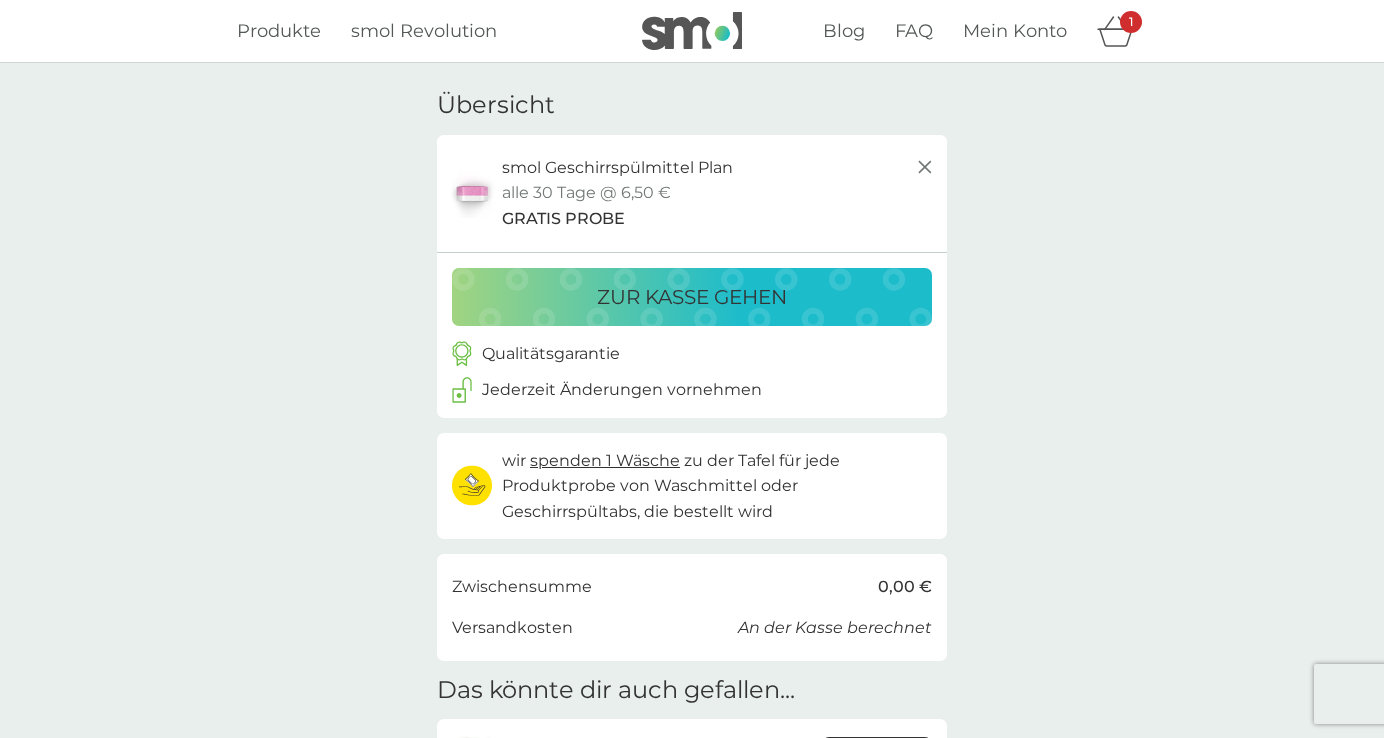scroll, scrollTop: 0, scrollLeft: 0, axis: both 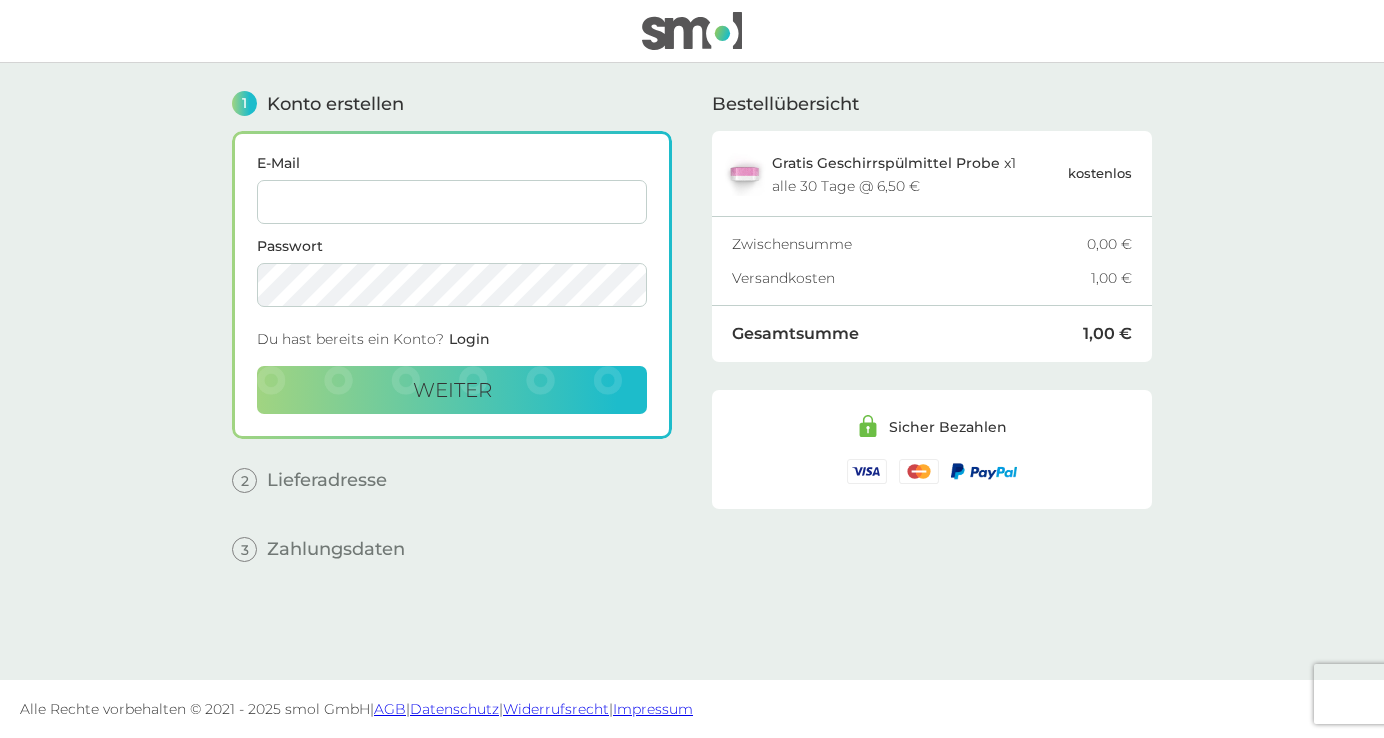 click on "Login" at bounding box center (469, 339) 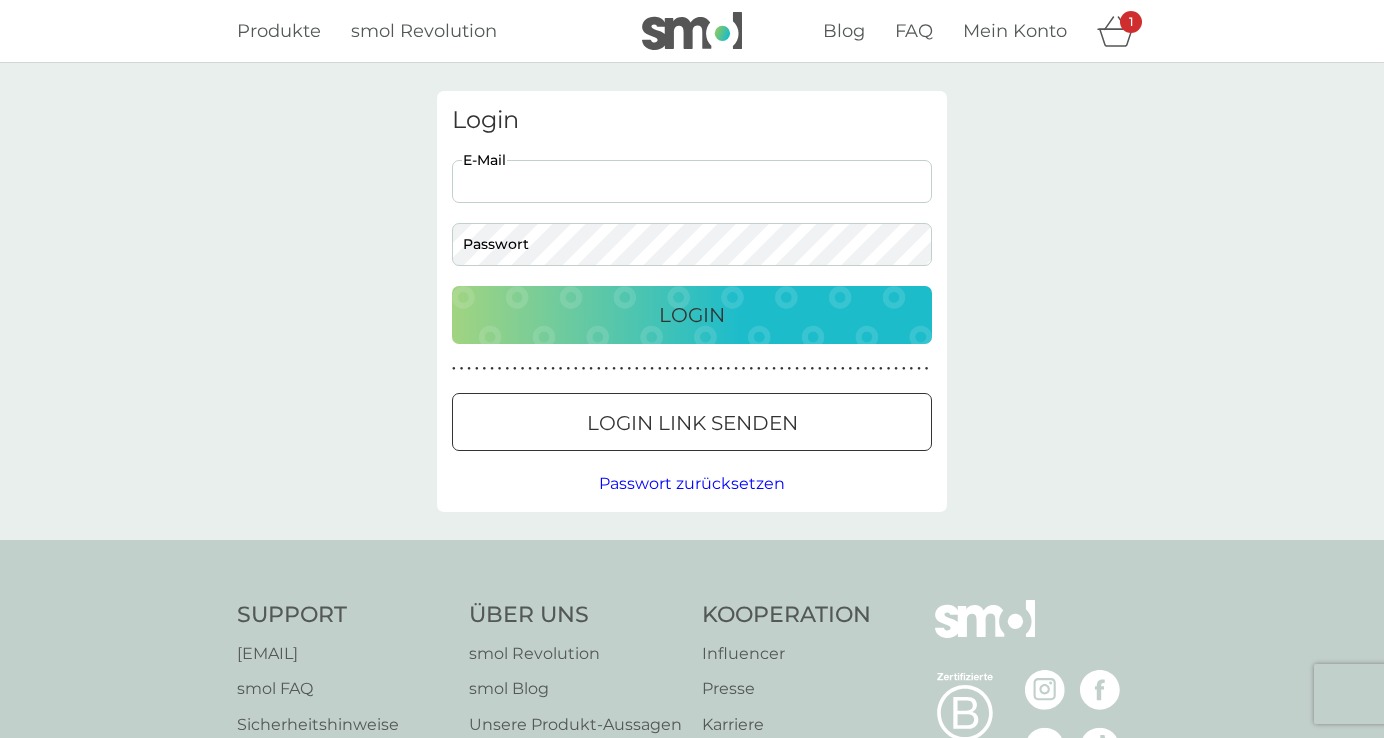 type on "v" 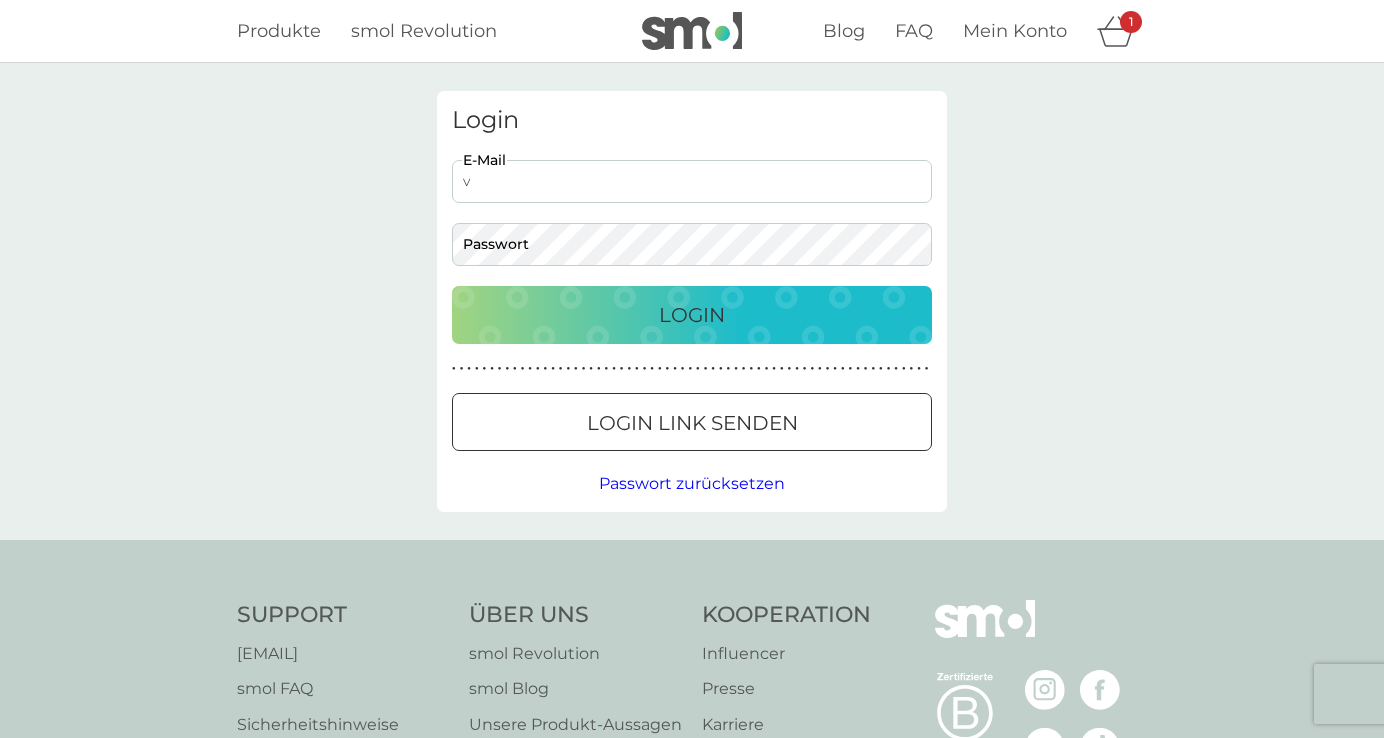 click on "Login Link senden" at bounding box center [692, 423] 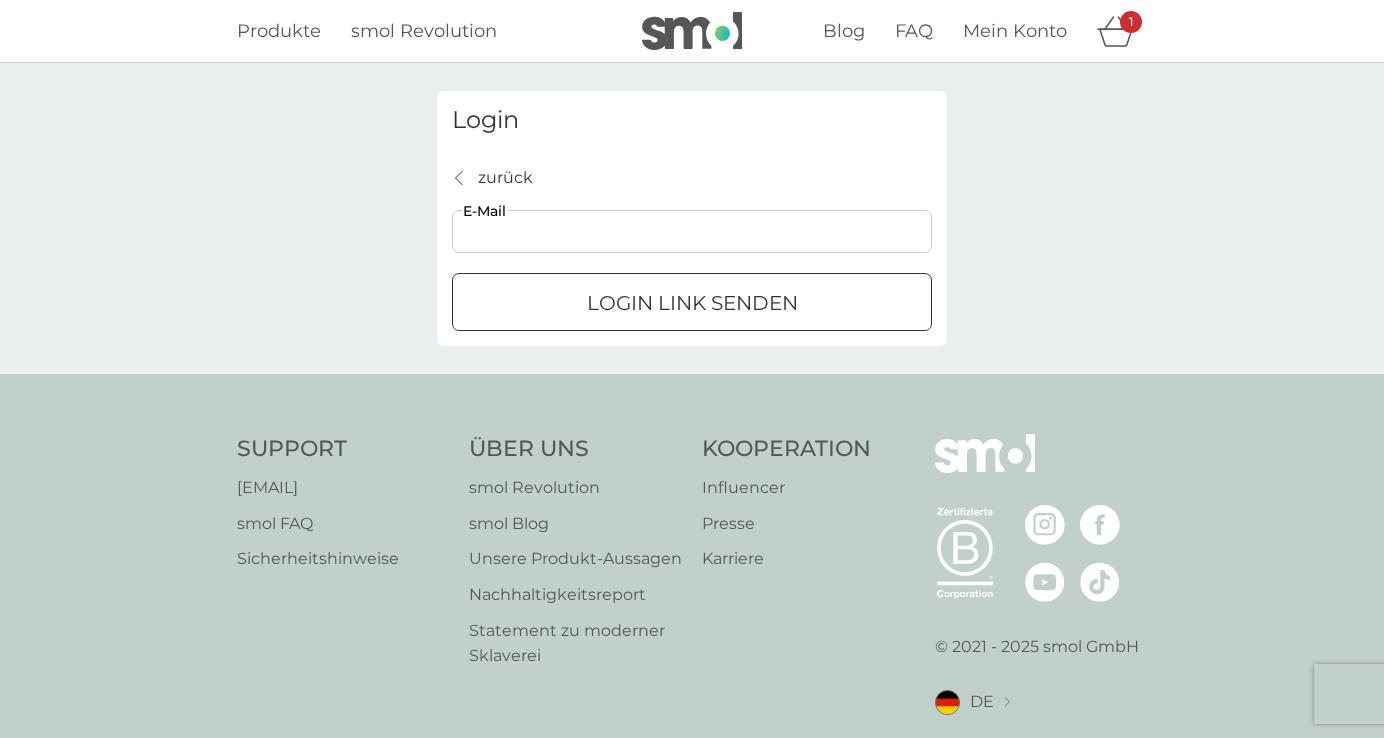 click on "E-Mail" at bounding box center [692, 231] 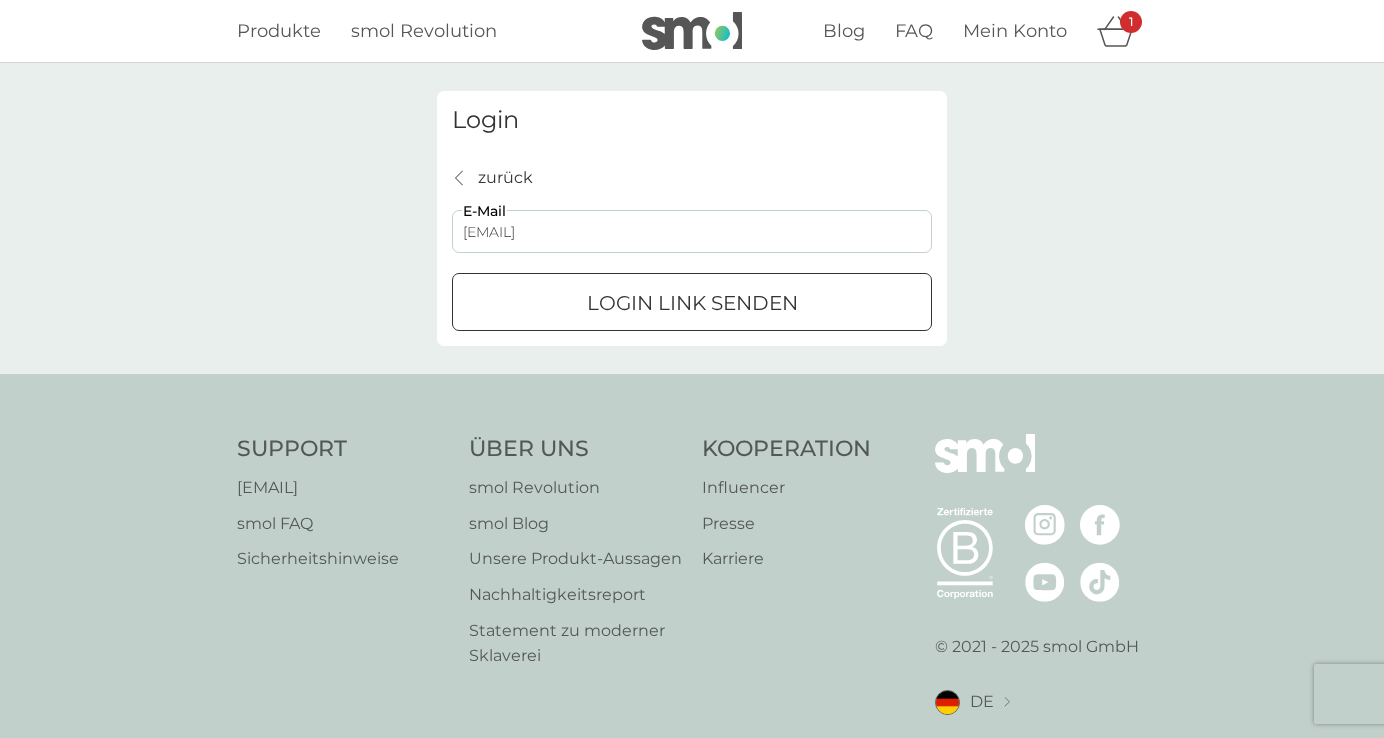 type on "[EMAIL]" 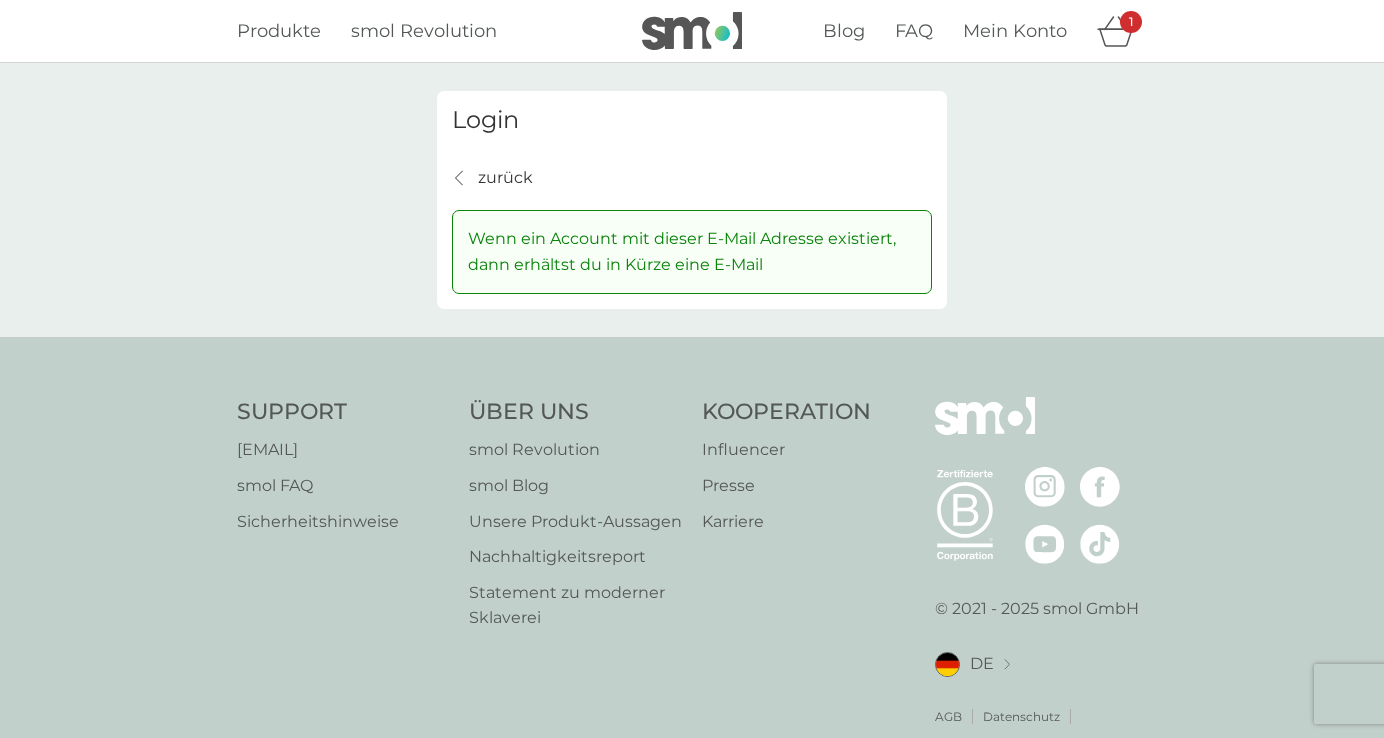 click on "zurück" at bounding box center (505, 178) 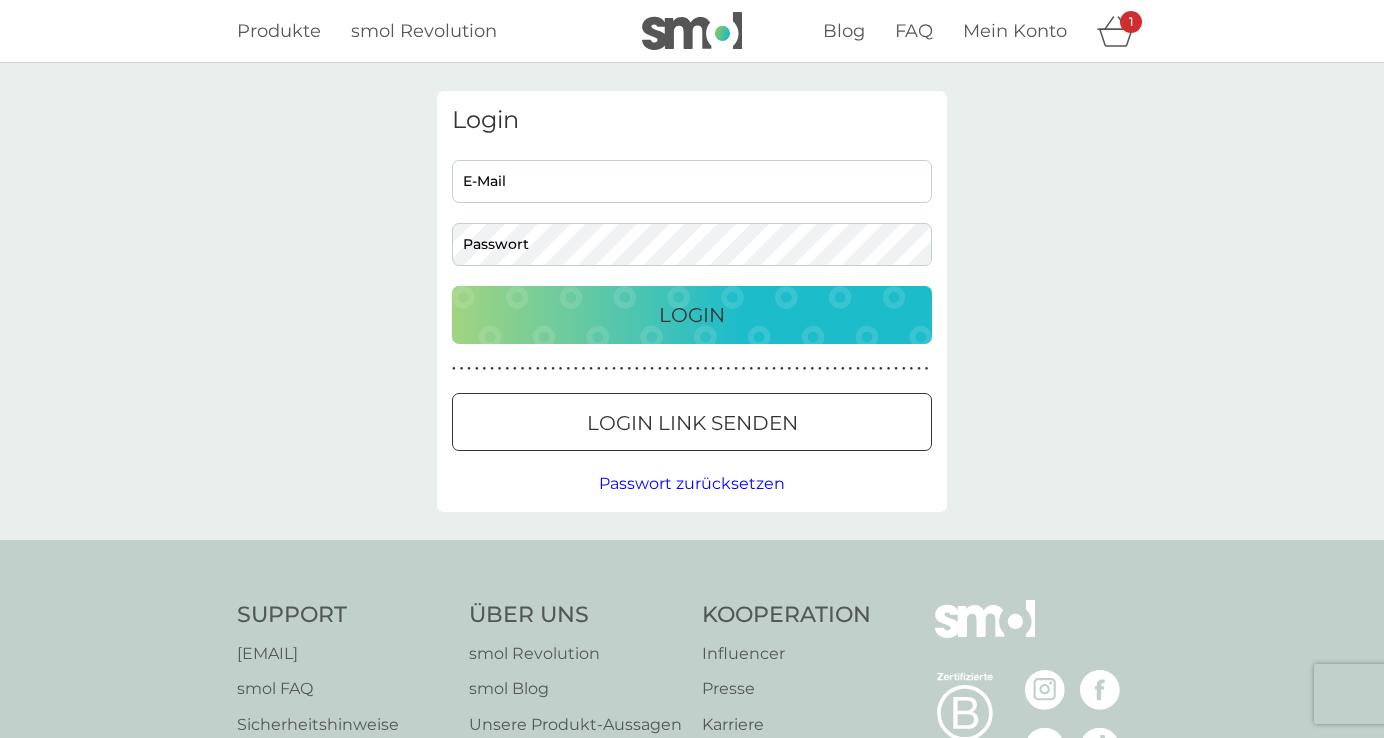 click 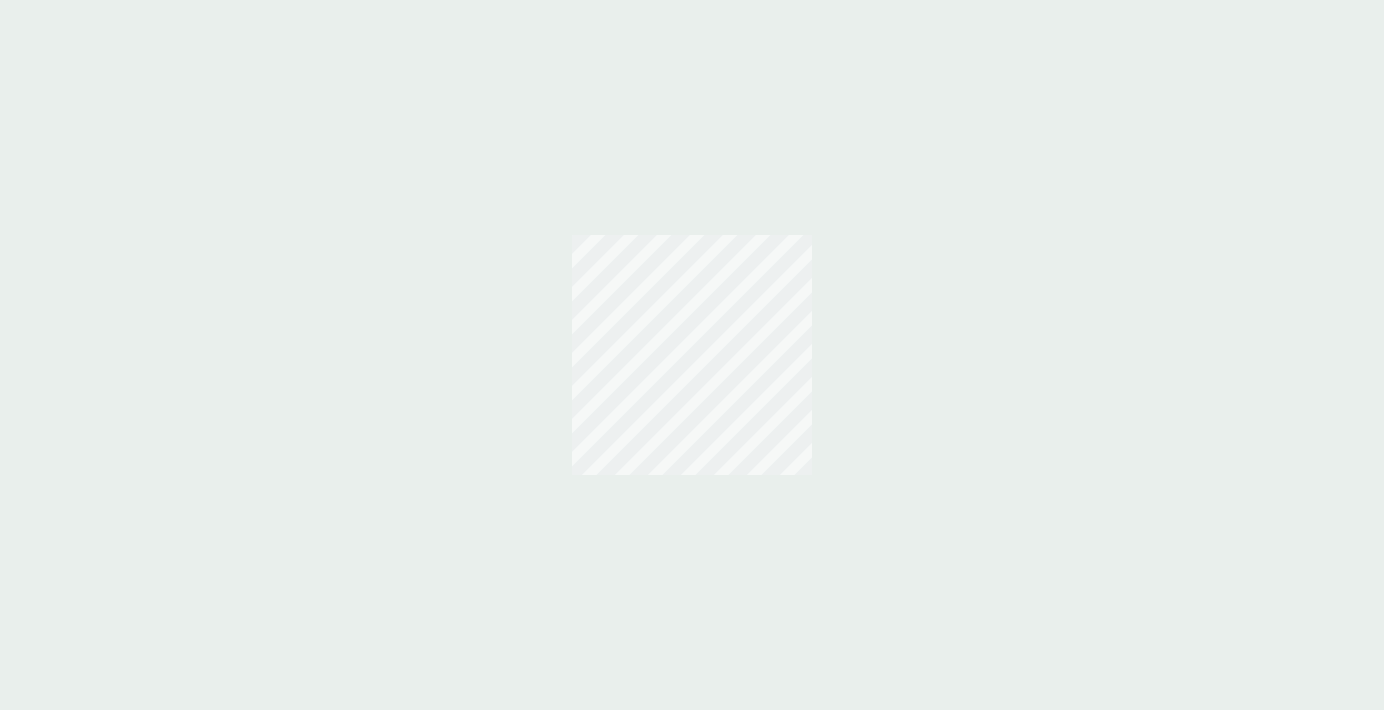 scroll, scrollTop: 0, scrollLeft: 0, axis: both 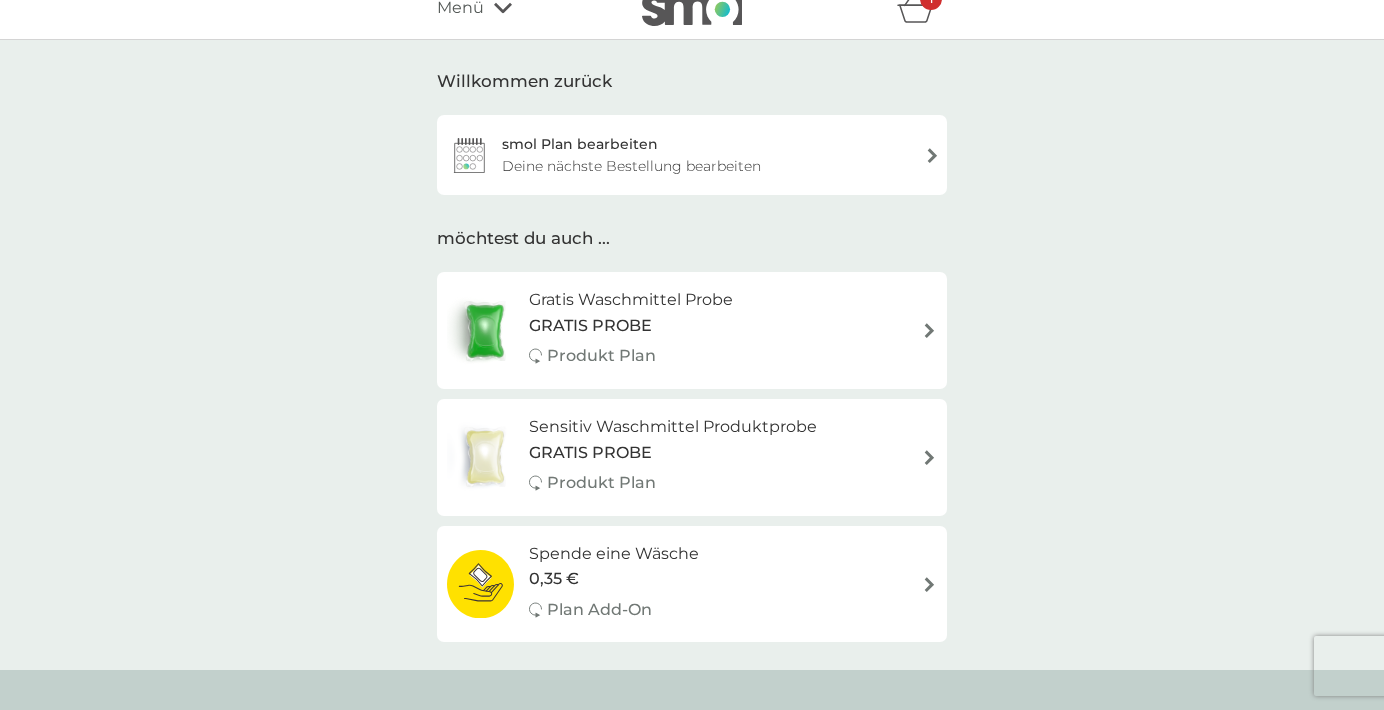 click on "Deine nächste Bestellung bearbeiten" at bounding box center (631, 166) 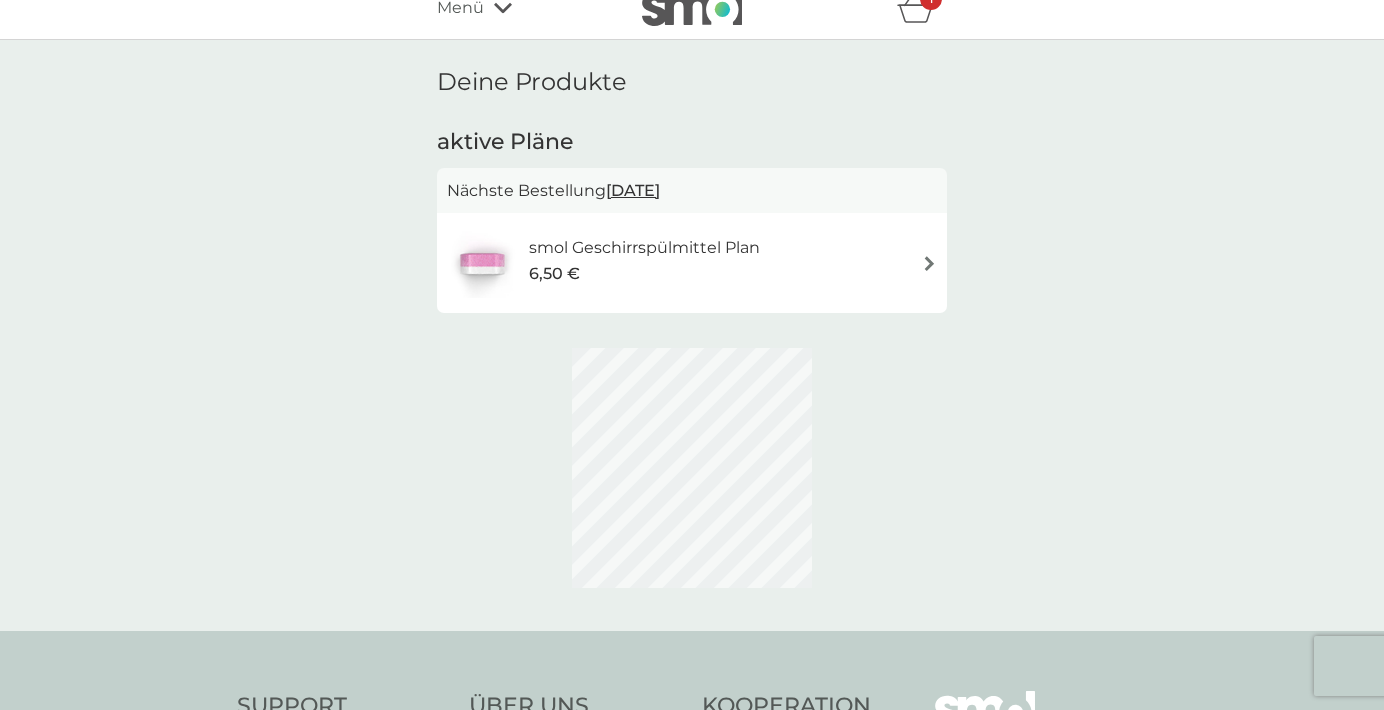 scroll, scrollTop: 0, scrollLeft: 0, axis: both 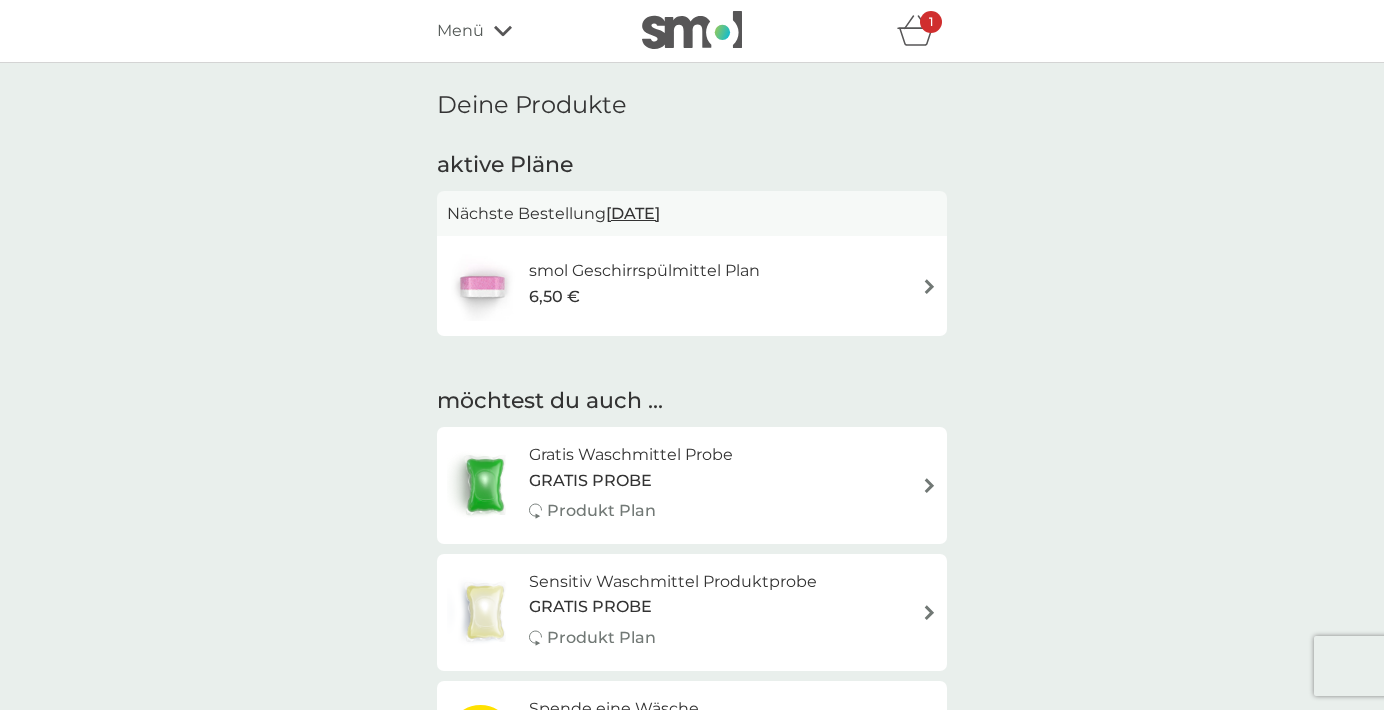 click at bounding box center (929, 286) 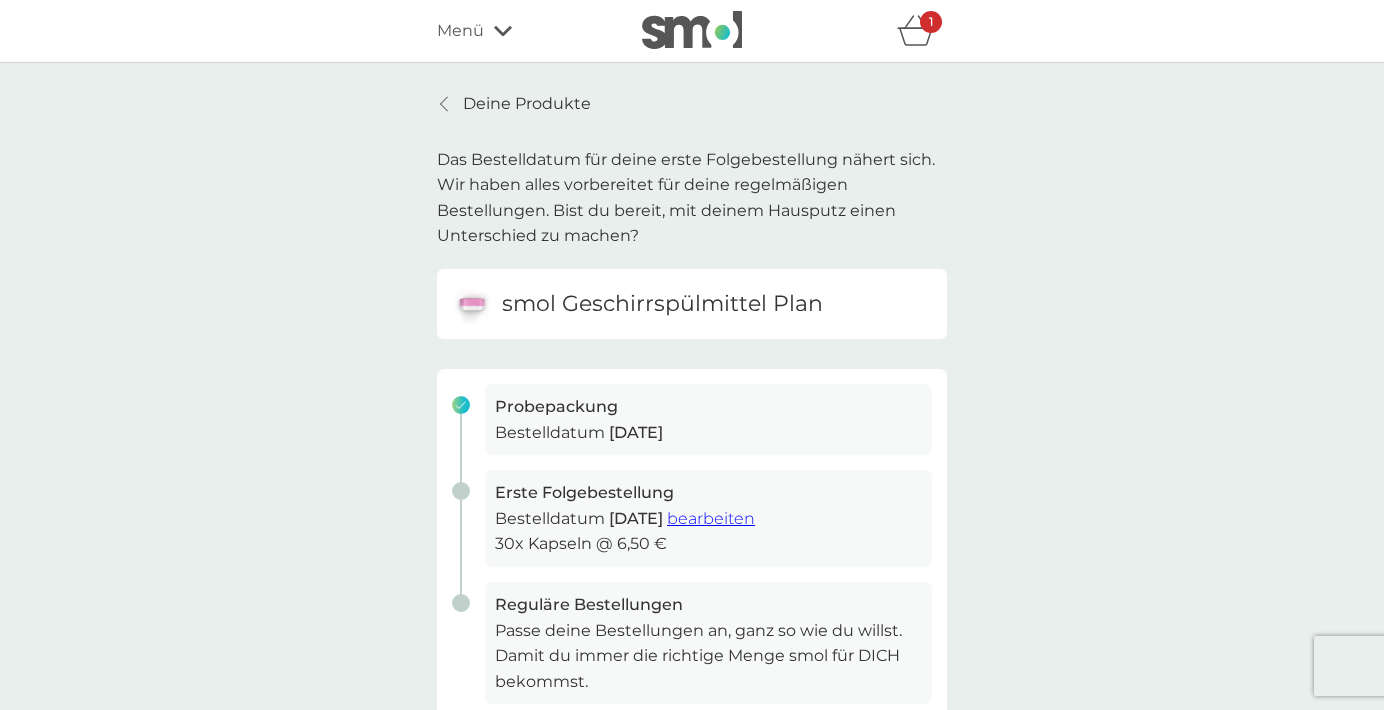 scroll, scrollTop: 0, scrollLeft: 0, axis: both 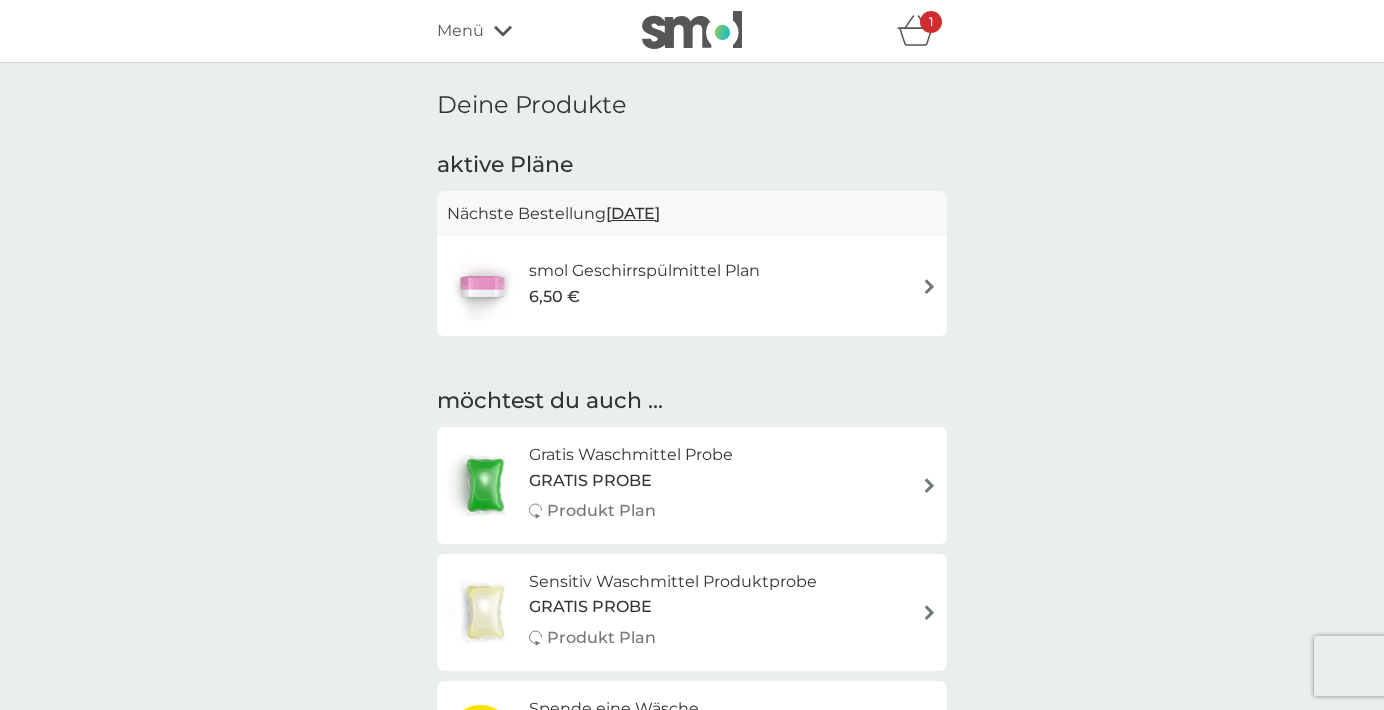 click on "29 Dez. 2025" at bounding box center [633, 213] 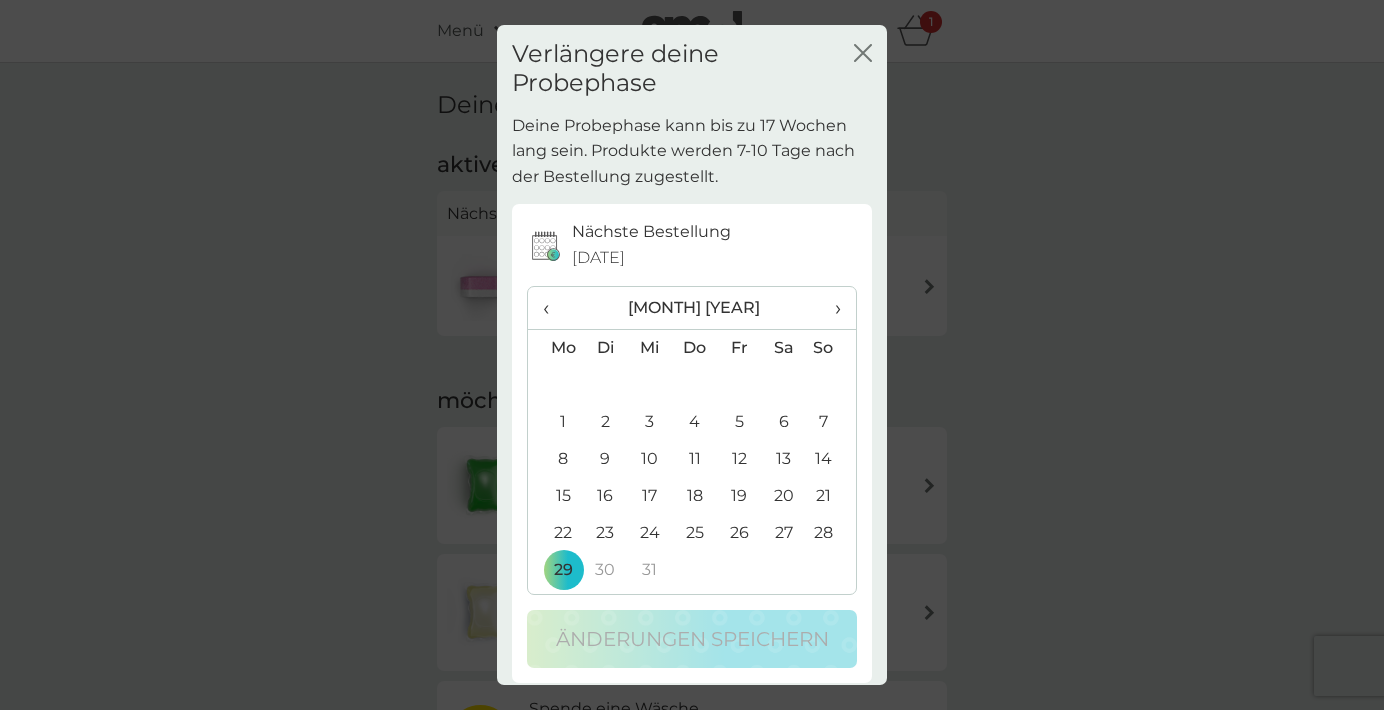 click on "29" at bounding box center (555, 570) 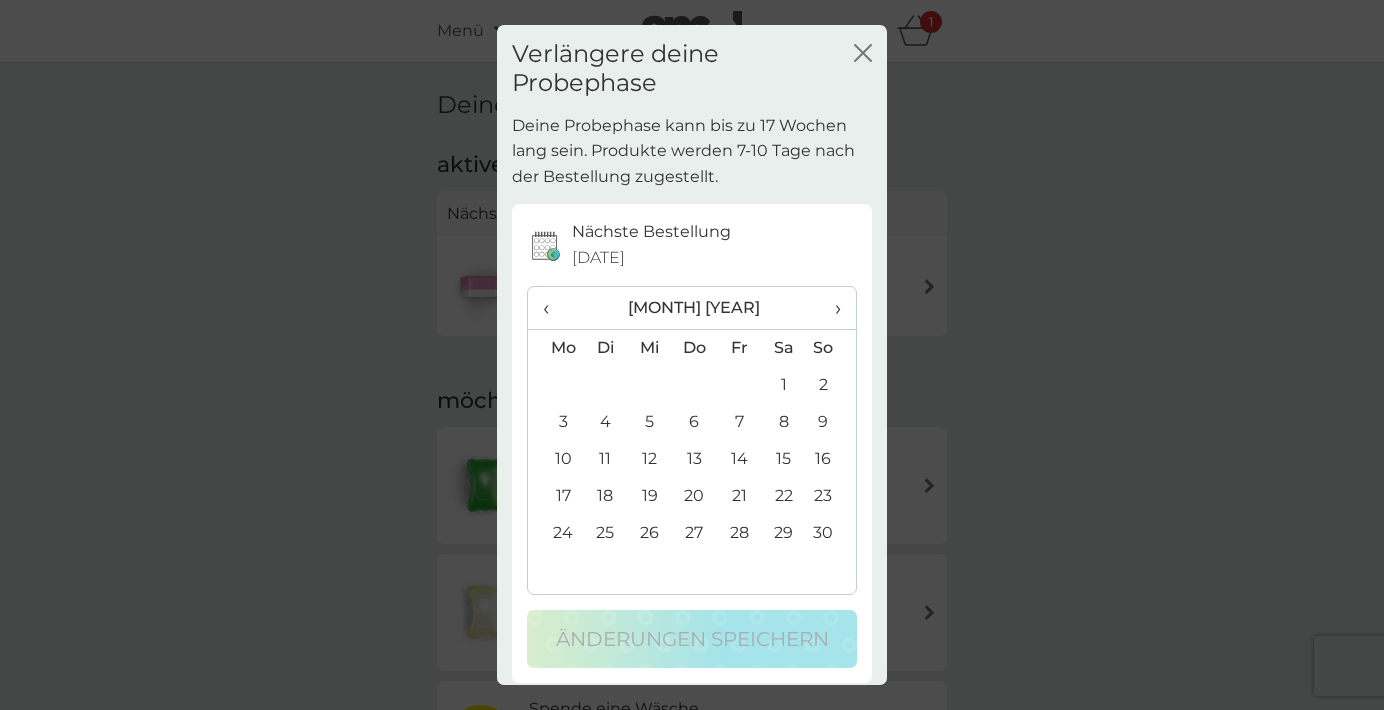 click on "‹" at bounding box center [555, 308] 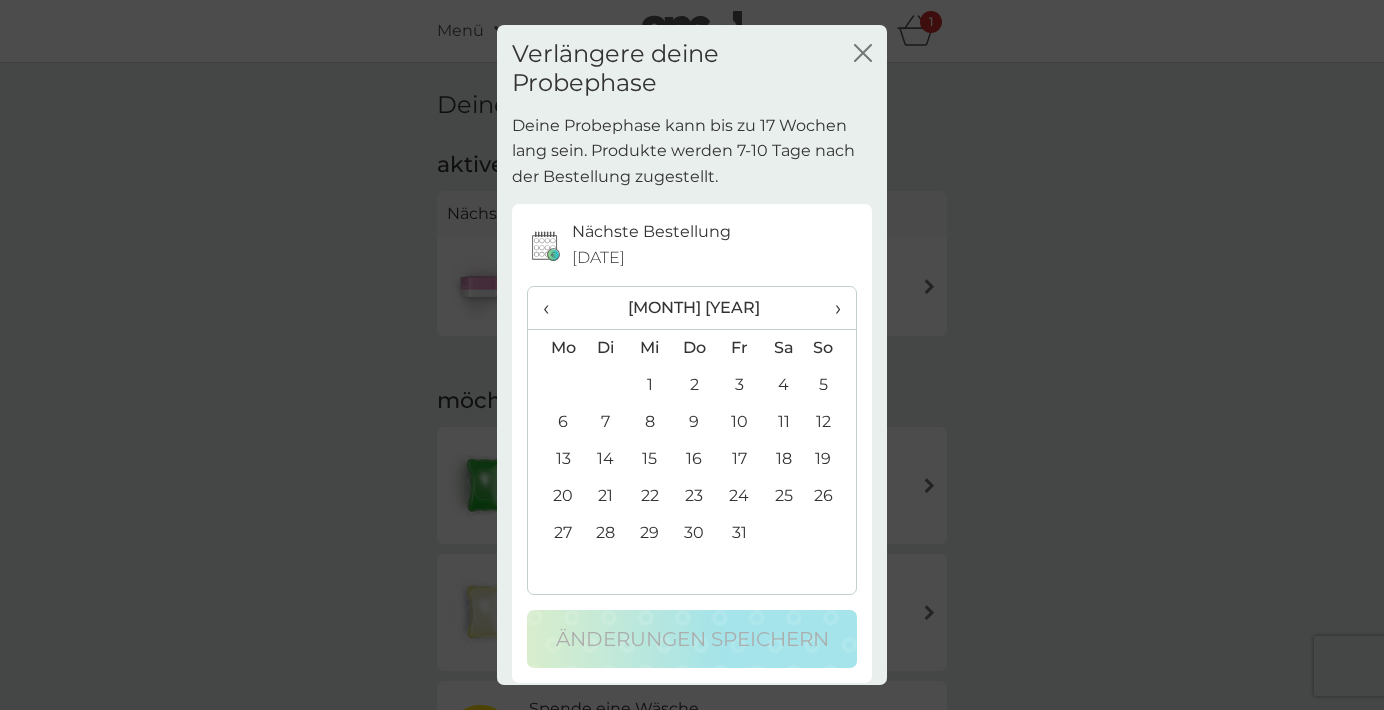 click on "‹" at bounding box center (555, 308) 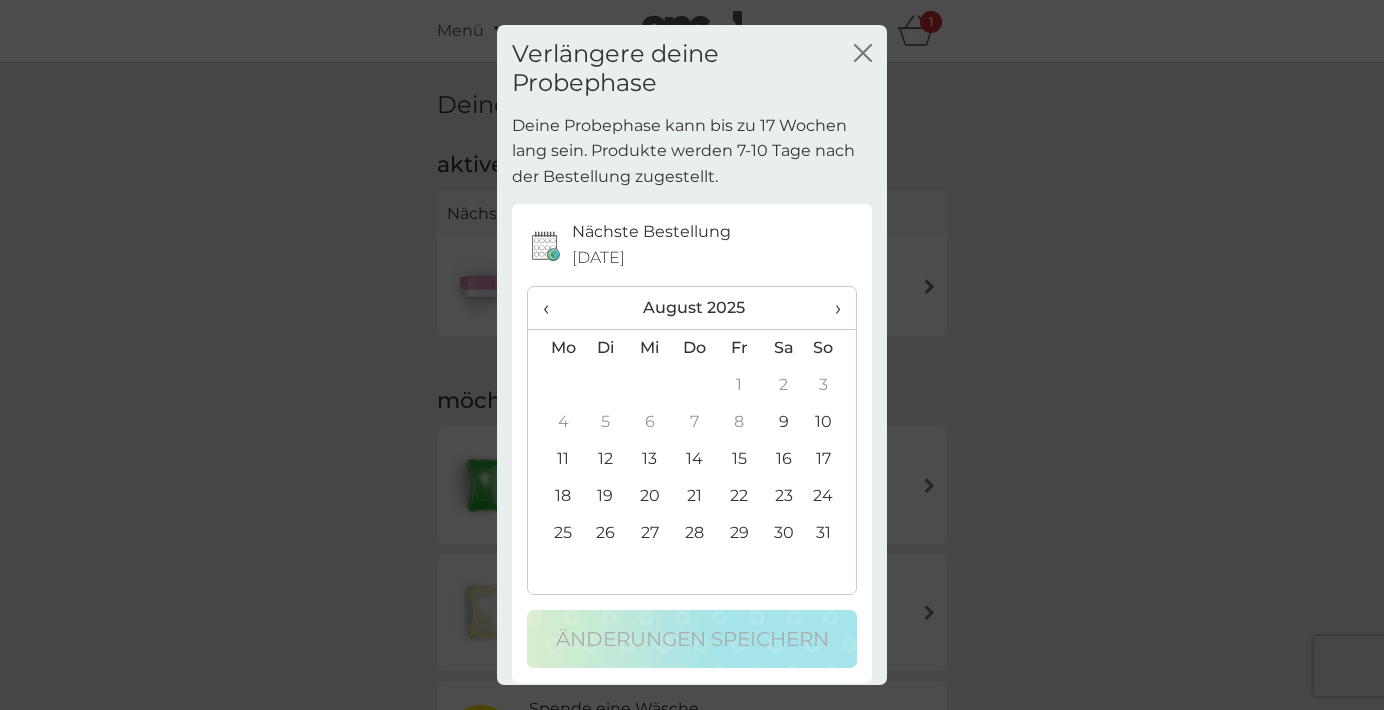 click on "‹" at bounding box center (555, 308) 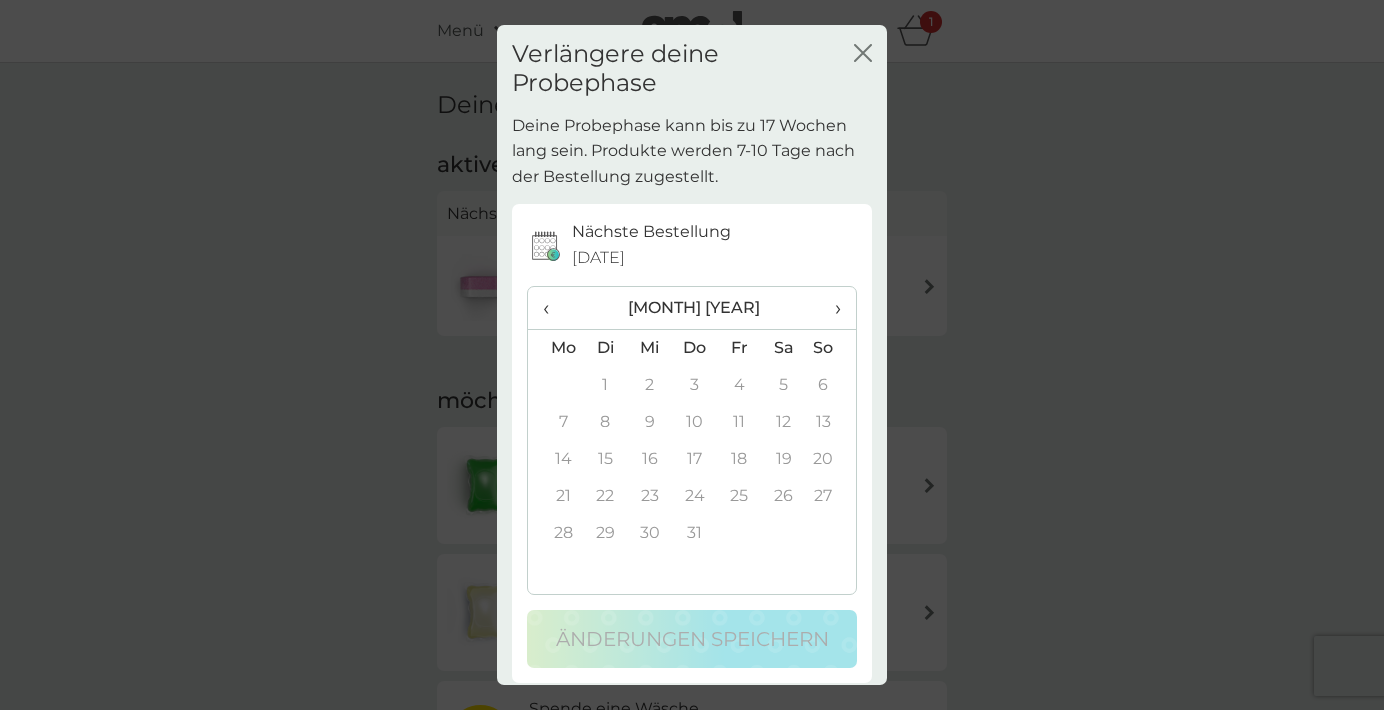 click on "›" at bounding box center (831, 308) 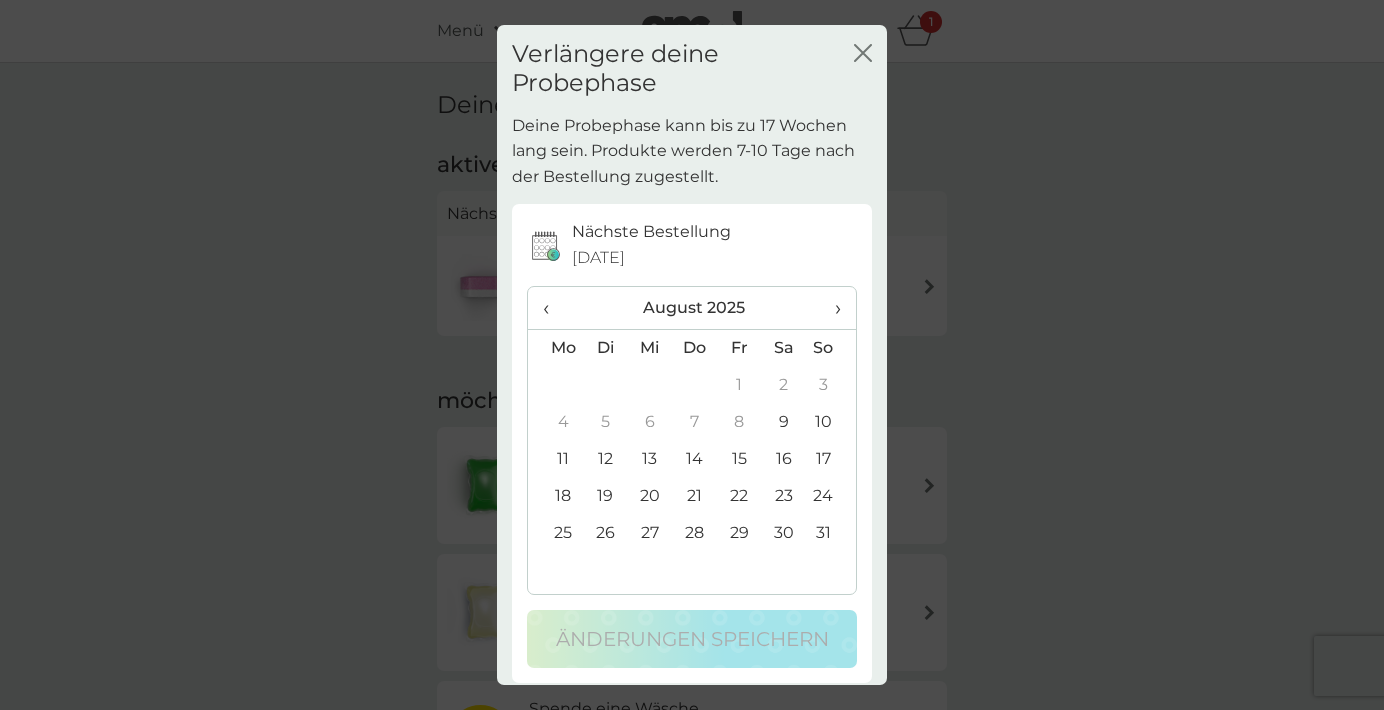 click on "9" at bounding box center [783, 422] 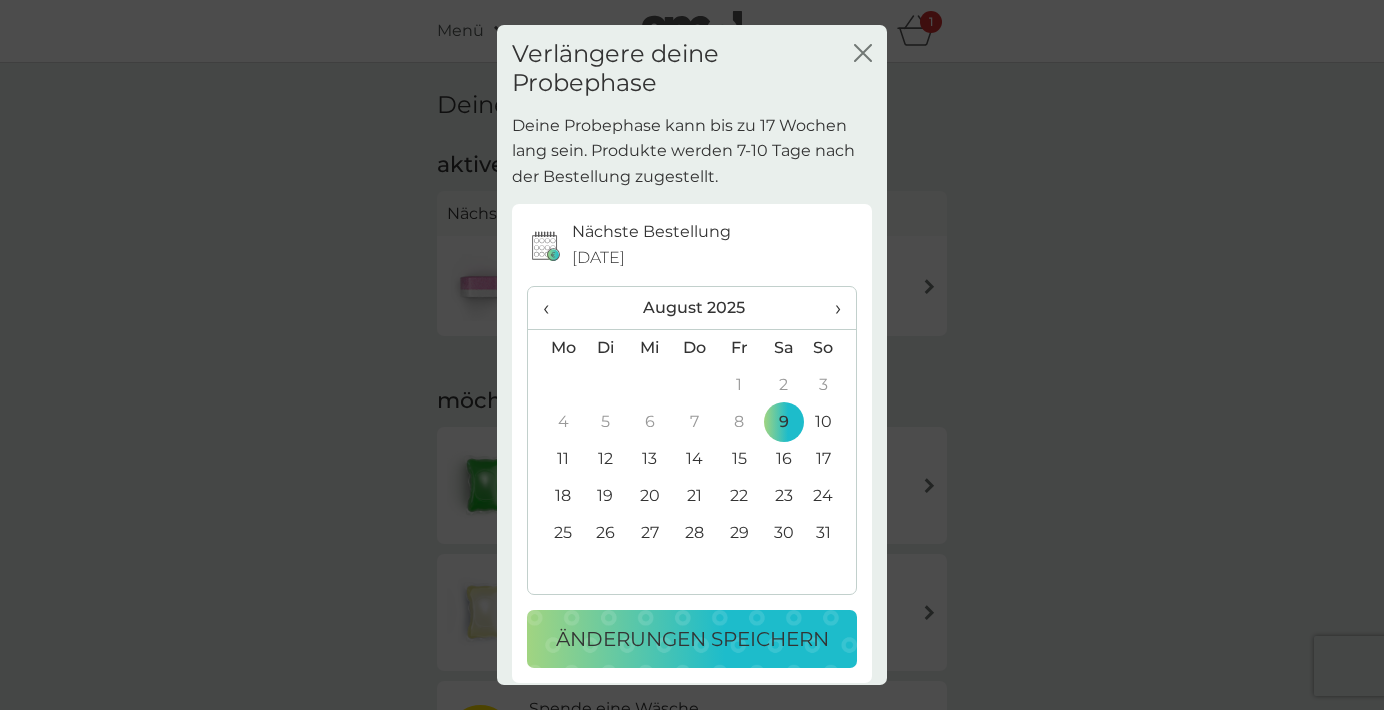 click on "Änderungen speichern" at bounding box center [692, 639] 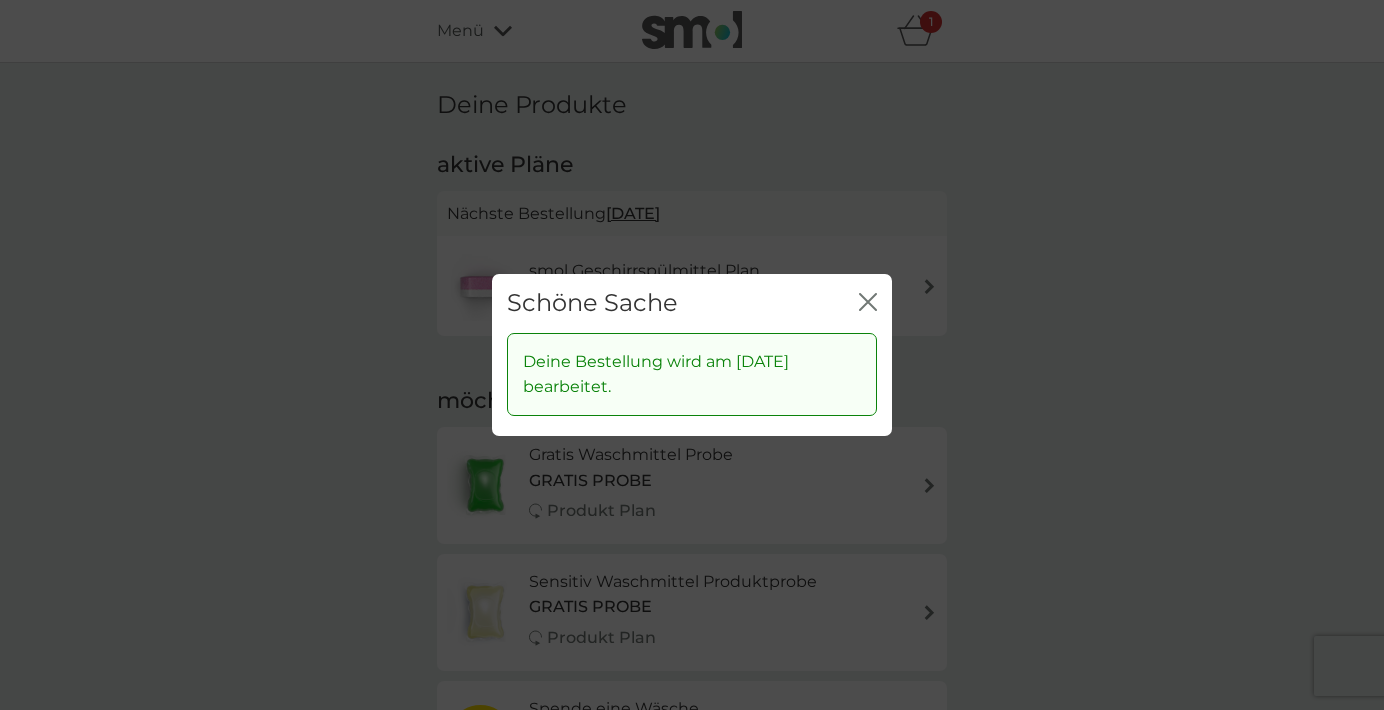 click 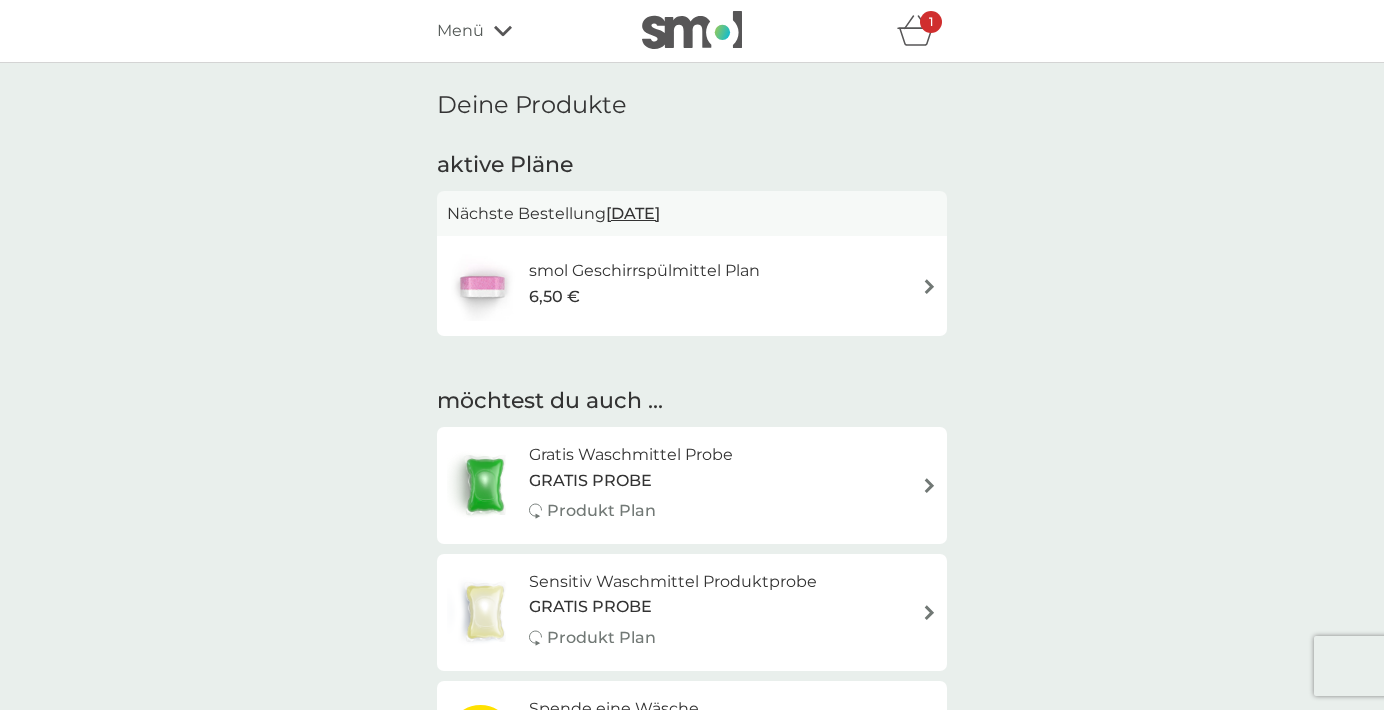 click on "6,50 €" at bounding box center (644, 297) 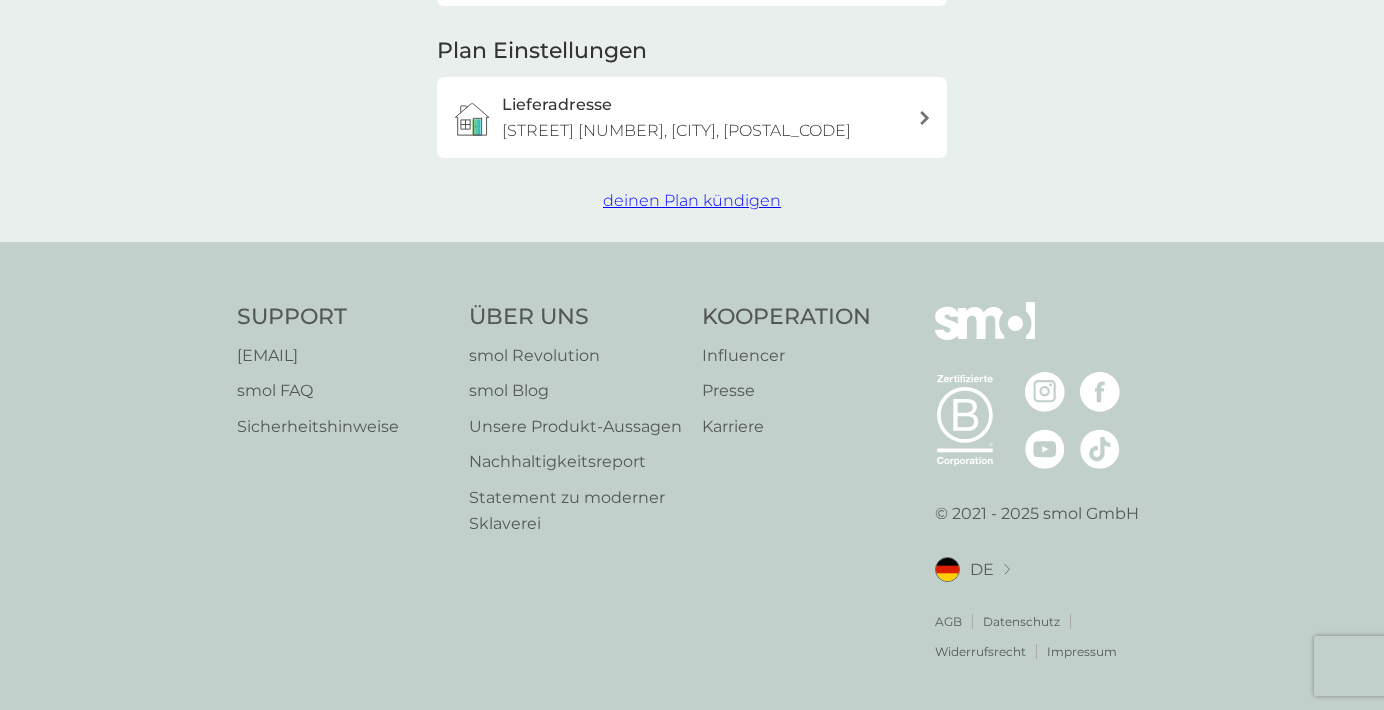 scroll, scrollTop: 711, scrollLeft: 0, axis: vertical 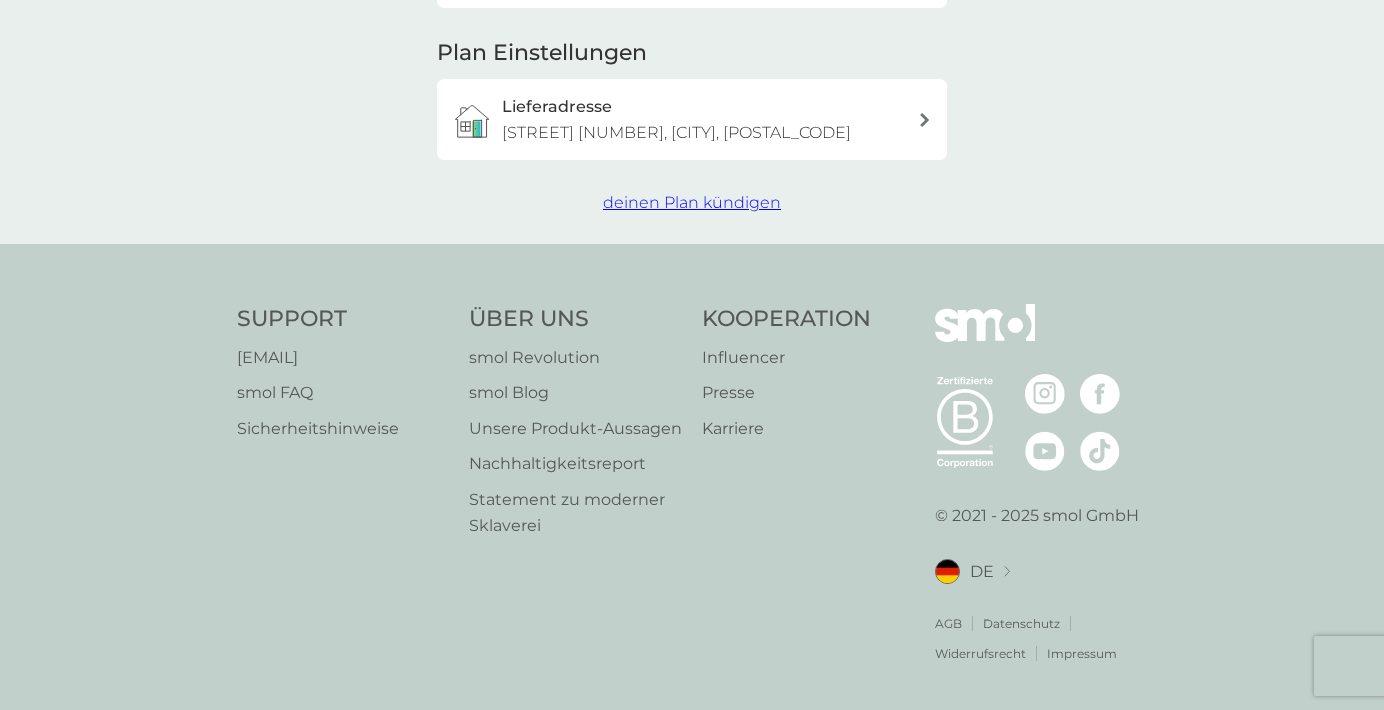 click on "smol FAQ" at bounding box center [318, 393] 